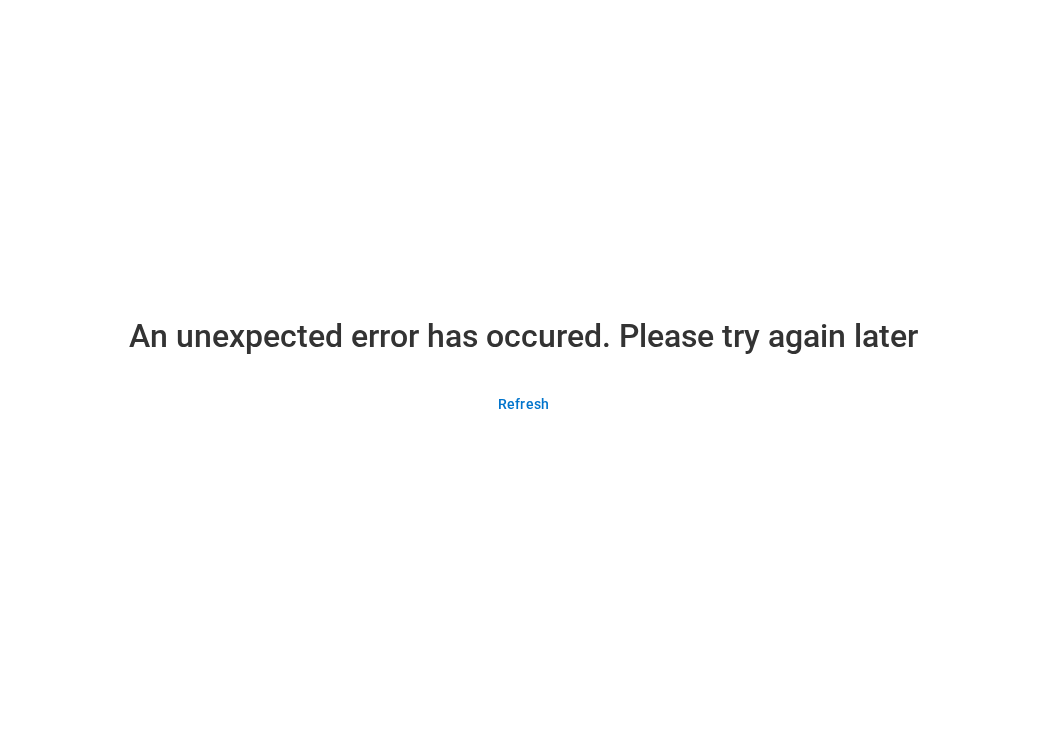 scroll, scrollTop: 0, scrollLeft: 0, axis: both 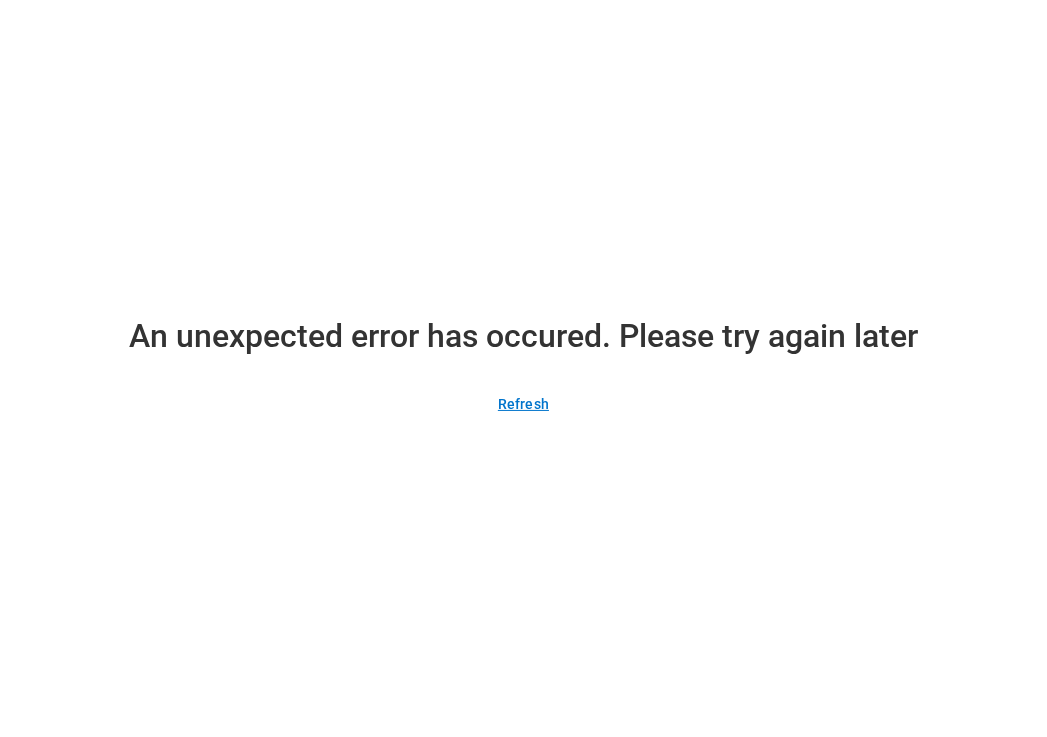 click on "Refresh" at bounding box center [523, 404] 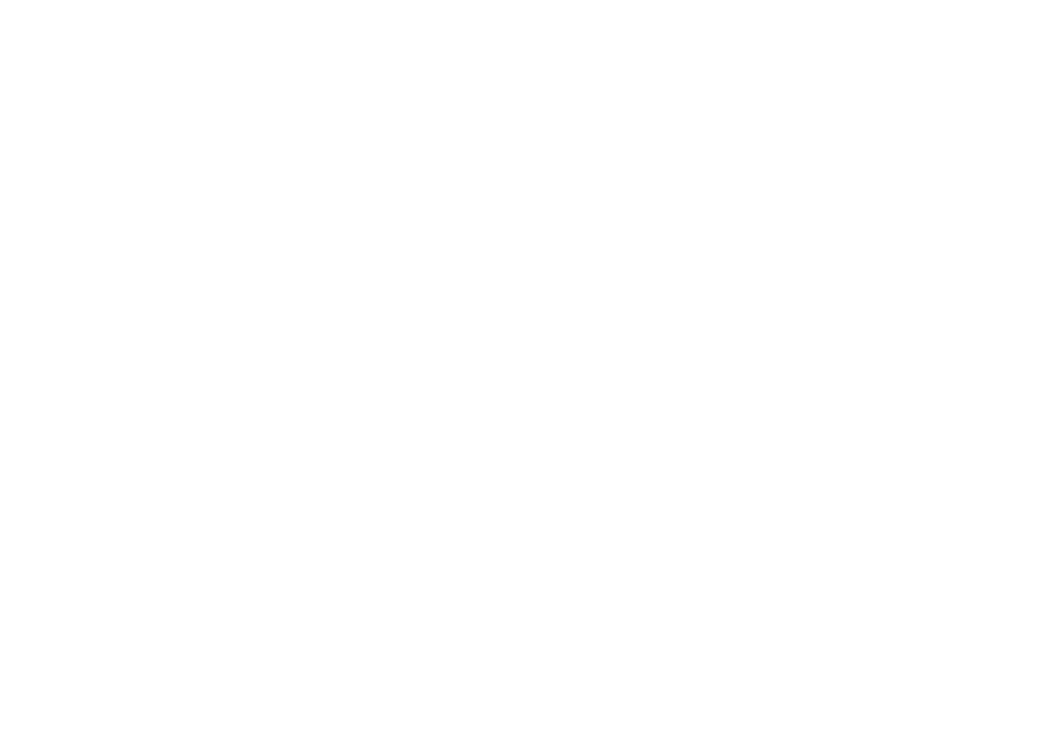 scroll, scrollTop: 0, scrollLeft: 0, axis: both 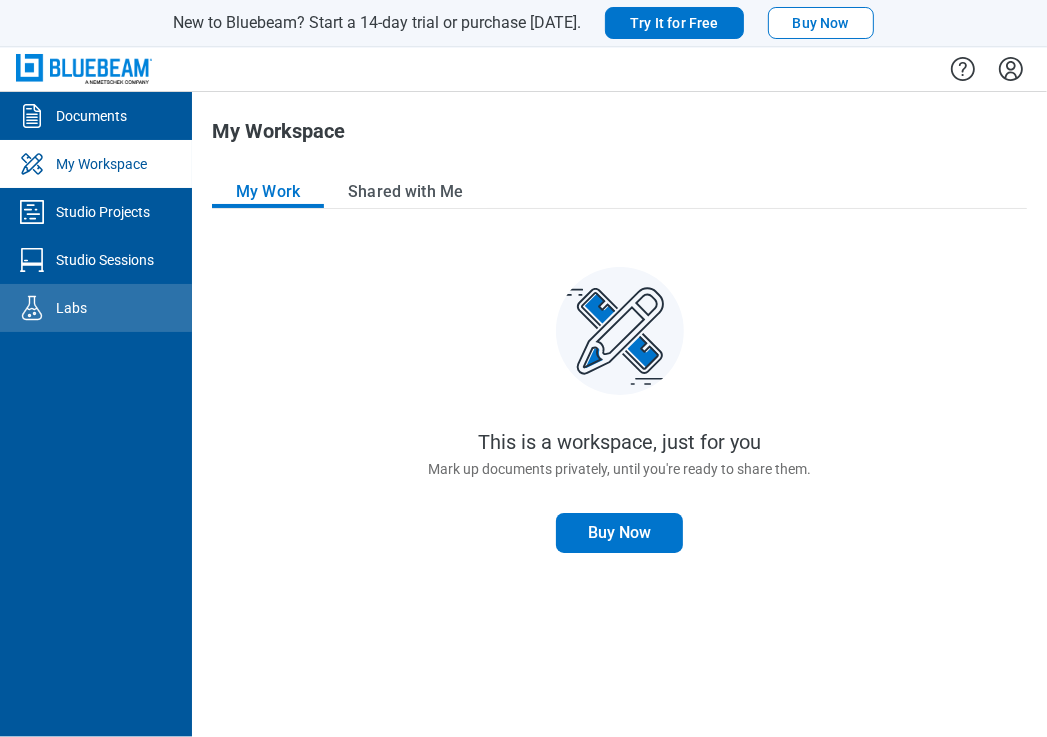 click on "Labs" at bounding box center (71, 308) 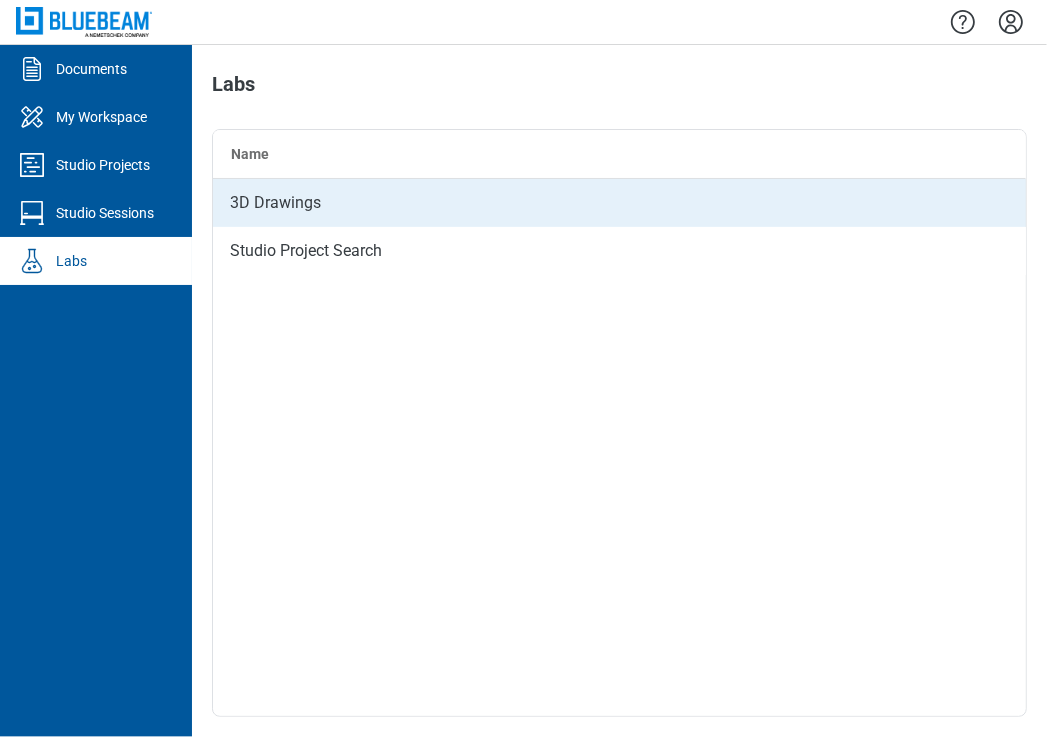 click on "3D Drawings" at bounding box center (620, 203) 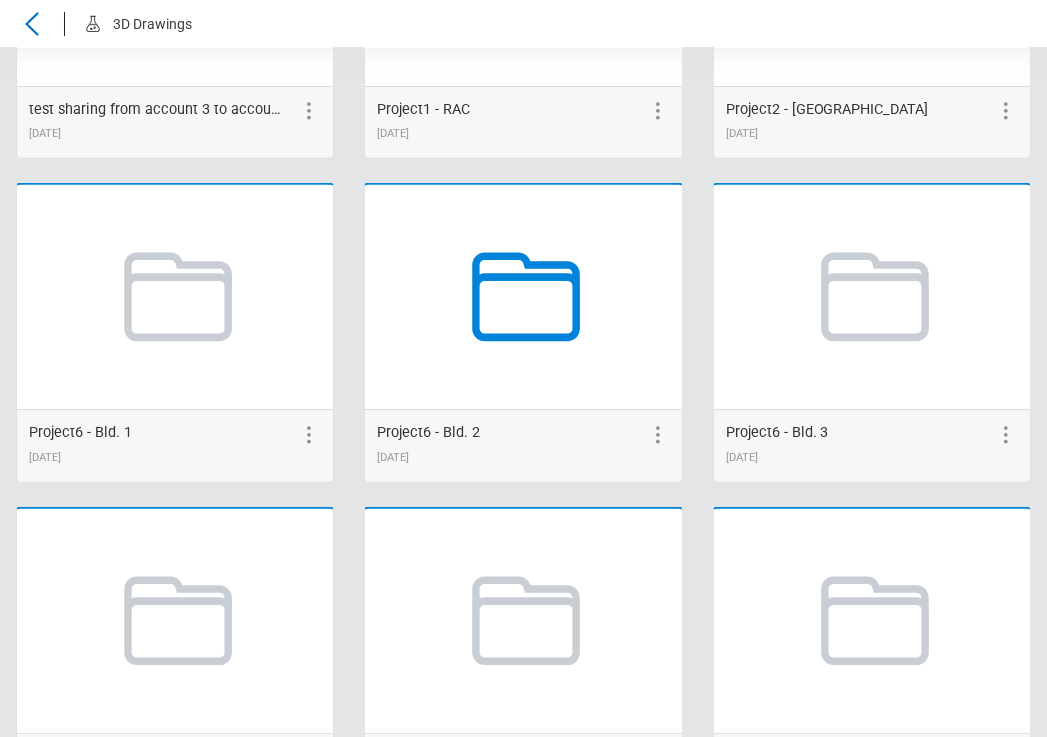 scroll, scrollTop: 600, scrollLeft: 0, axis: vertical 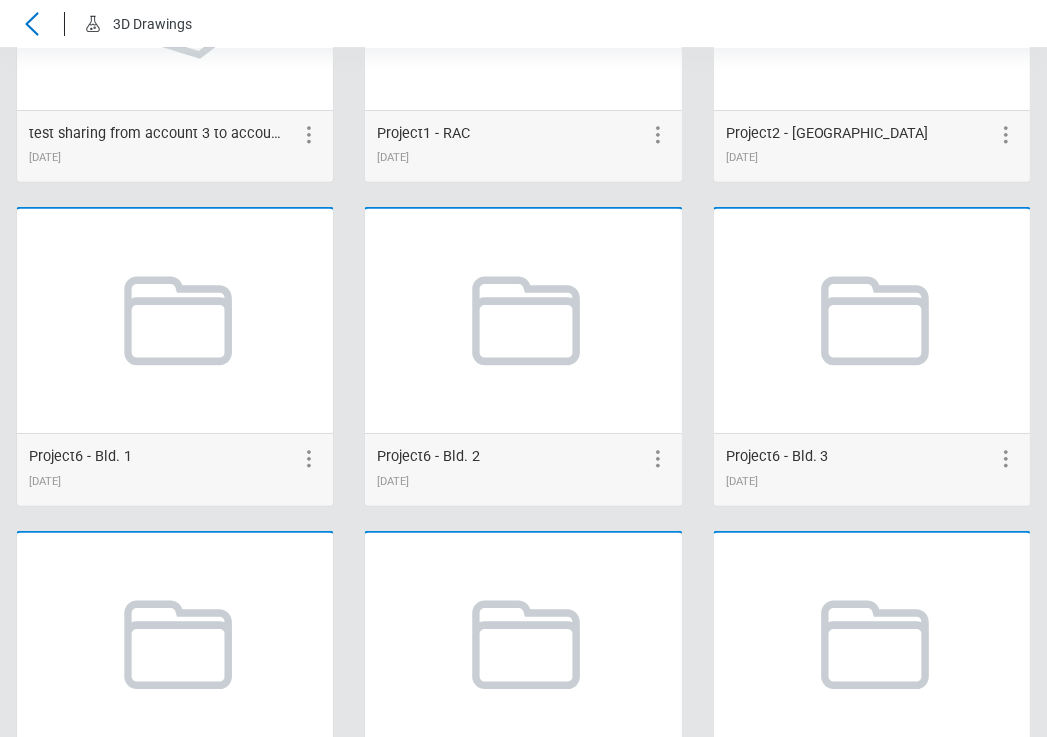 click 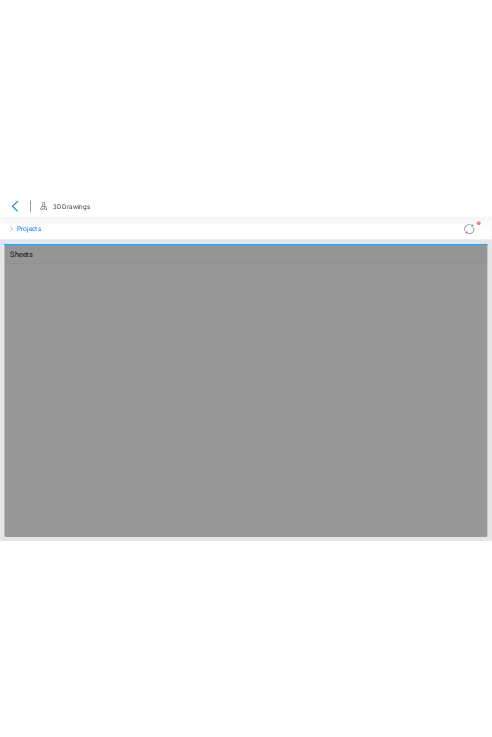 scroll, scrollTop: 0, scrollLeft: 0, axis: both 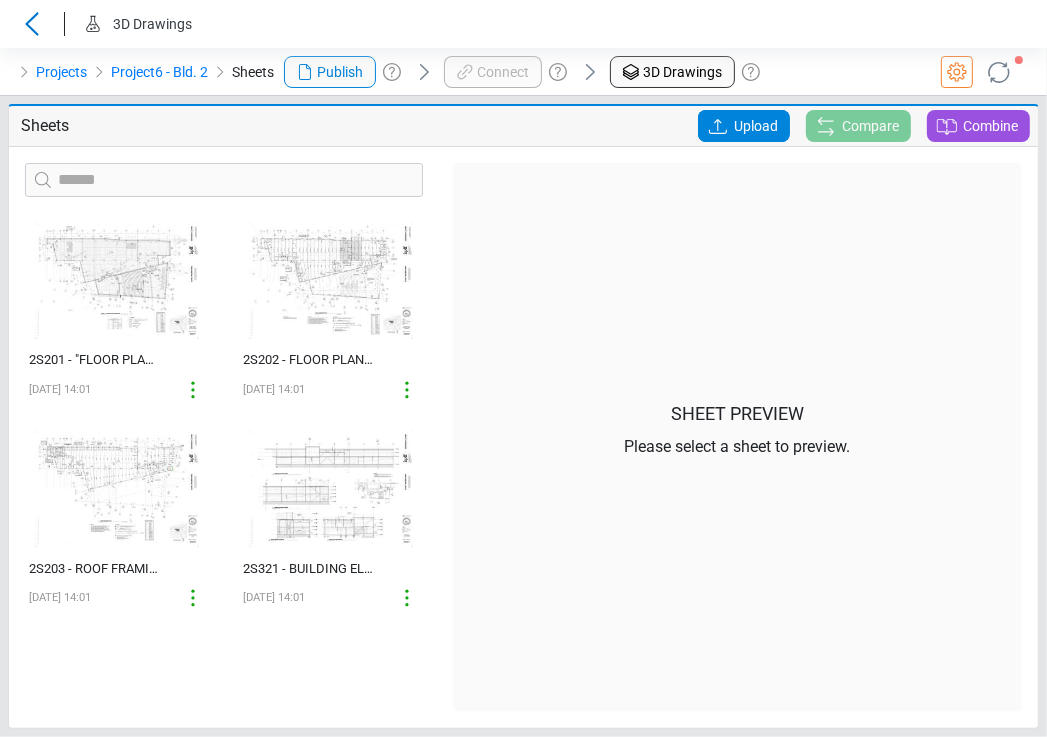 click on "Sheets Upload Compare Combine ‌ 2S201 - "FLOOR PLAN - FIRST LEVEL FOUNDATIONS" 07/01/2025 14:01 ‌ 2S202 - FLOOR PLAN - SECOND LEVEL FRAMING 07/01/2025 14:01 ‌ 2S203 - ROOF FRAMING PLAN 07/01/2025 14:01 ‌ 2S321 - BUILDING ELEVATIONS 07/01/2025 14:01 Sheet Preview Please select a sheet to preview." at bounding box center (523, 416) 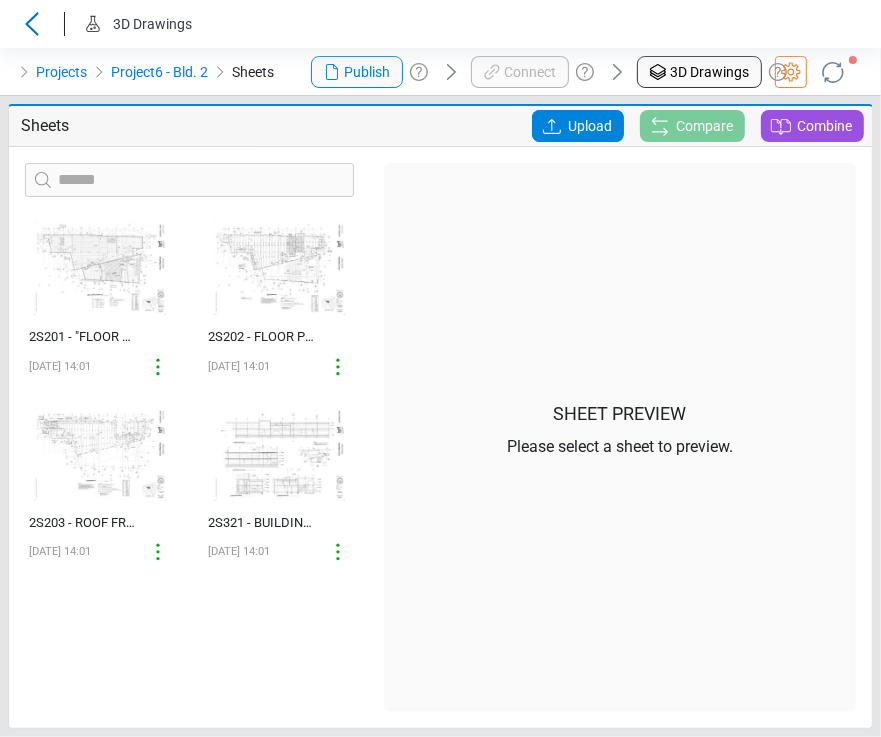 click on "‌ 2S201 - "FLOOR PLAN - FIRST LEVEL FOUNDATIONS" 07/01/2025 14:01 ‌ 2S202 - FLOOR PLAN - SECOND LEVEL FRAMING 07/01/2025 14:01 ‌ 2S203 - ROOF FRAMING PLAN 07/01/2025 14:01 ‌ 2S321 - BUILDING ELEVATIONS 07/01/2025 14:01" 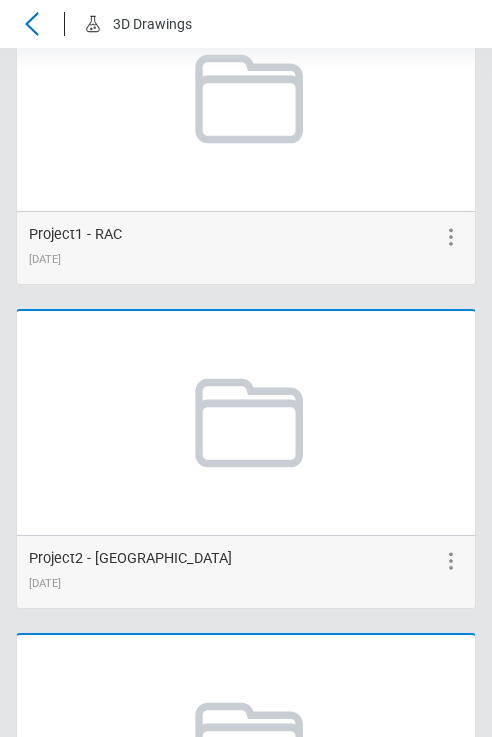 scroll, scrollTop: 1500, scrollLeft: 0, axis: vertical 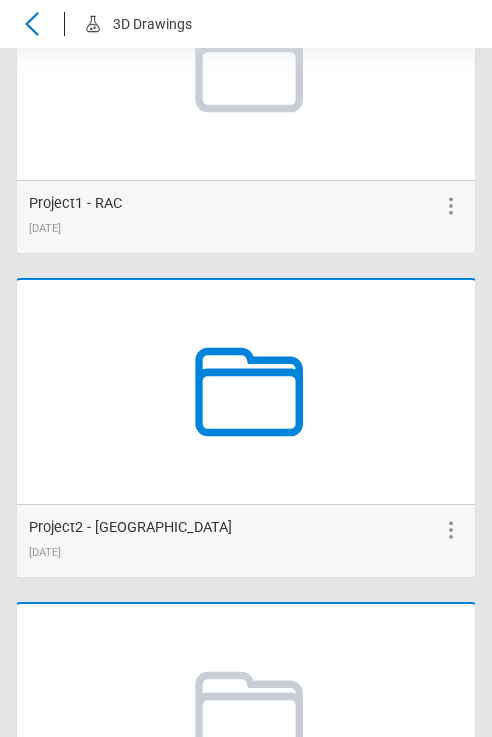 click 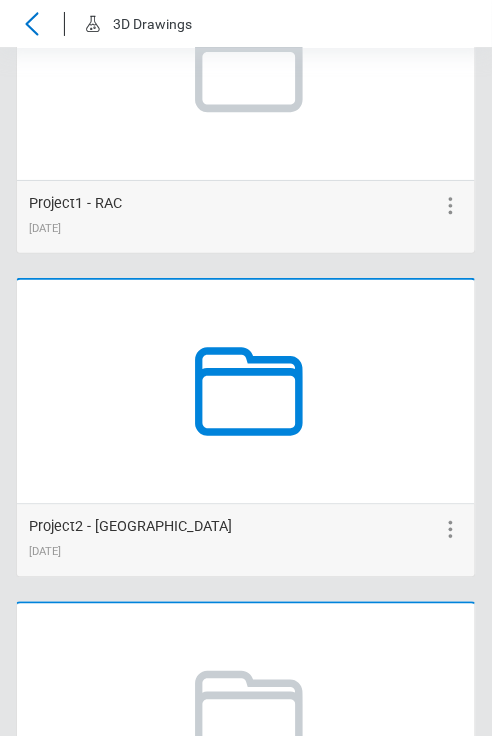 scroll, scrollTop: 0, scrollLeft: 0, axis: both 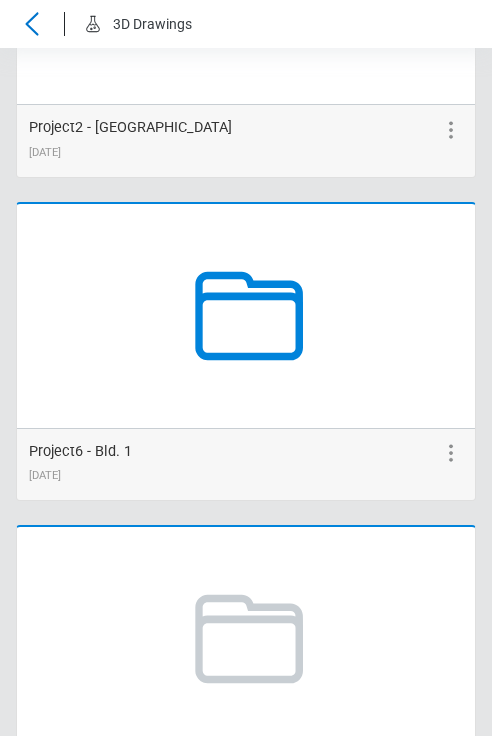 click 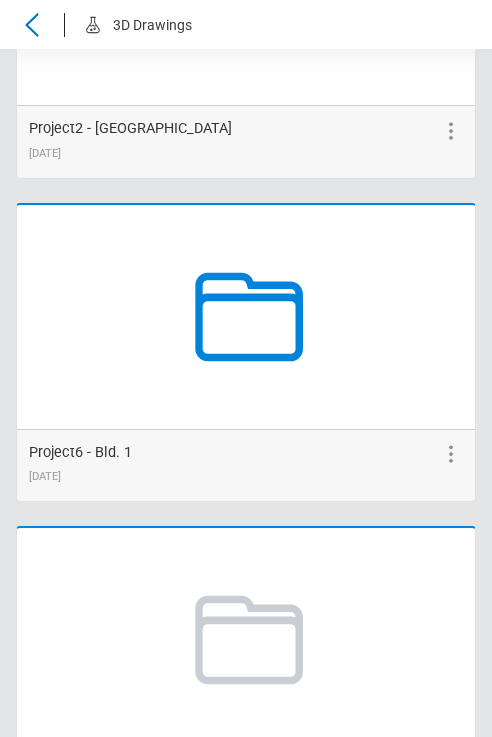 scroll, scrollTop: 0, scrollLeft: 0, axis: both 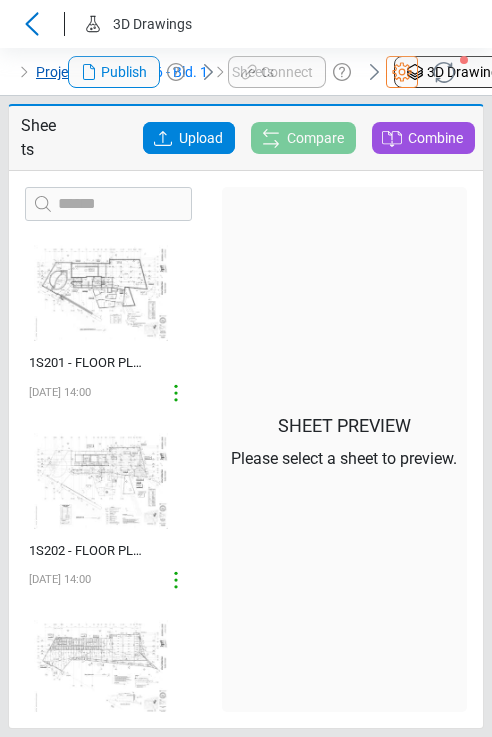 click on "Projects" at bounding box center (61, 72) 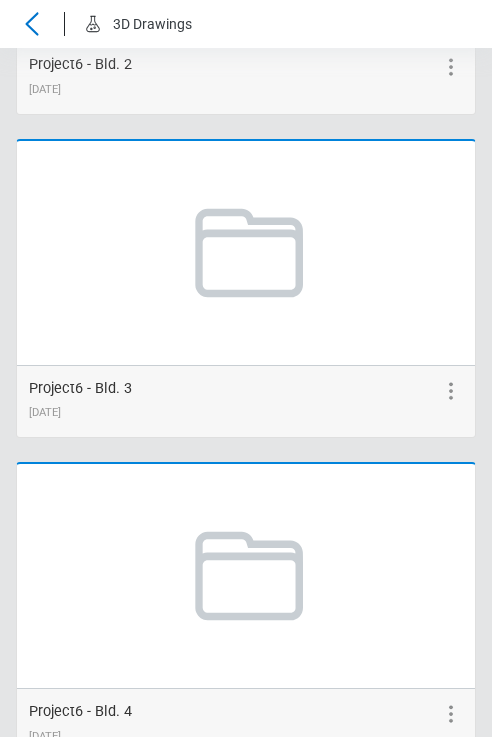 scroll, scrollTop: 2700, scrollLeft: 0, axis: vertical 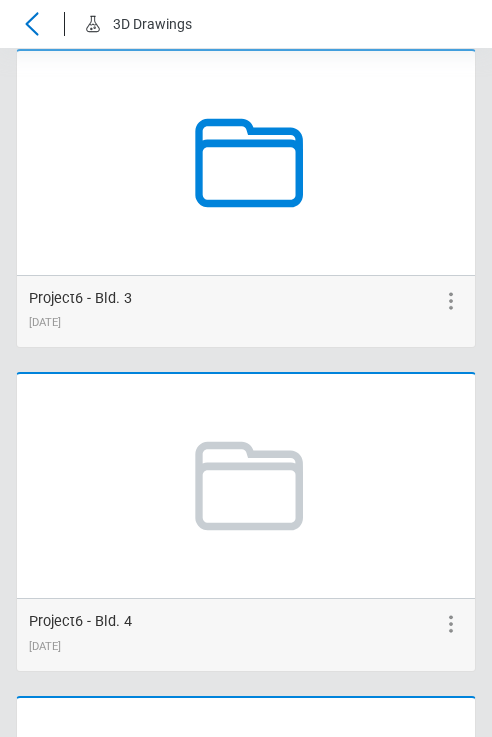click 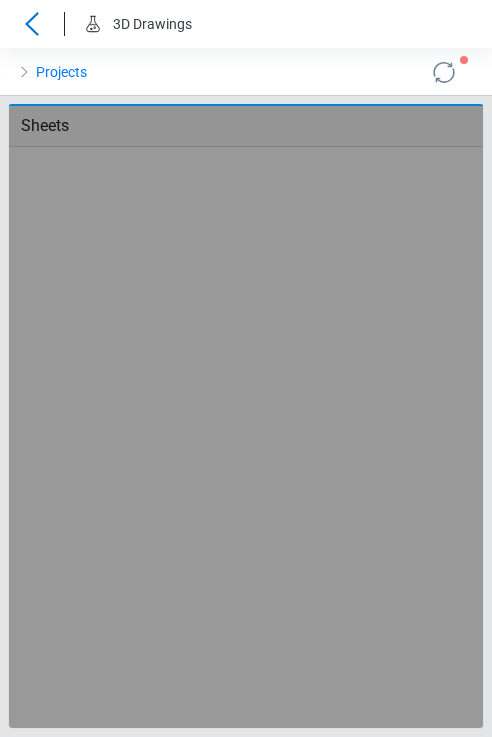 scroll, scrollTop: 0, scrollLeft: 0, axis: both 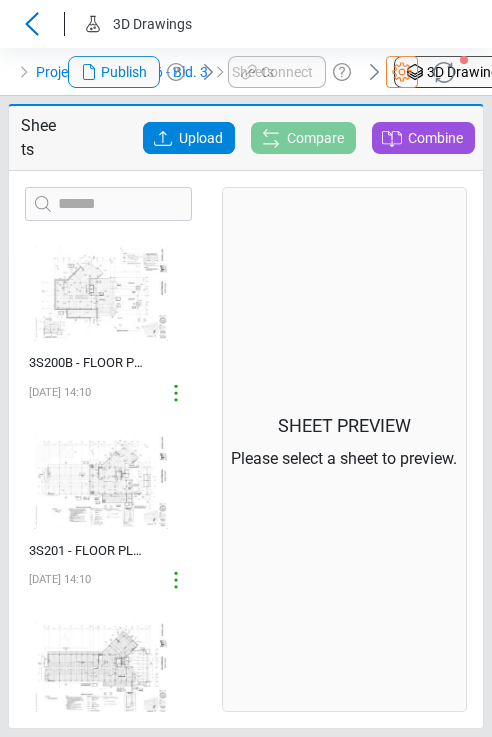 click on "Sheet Preview Please select a sheet to preview." at bounding box center (344, 449) 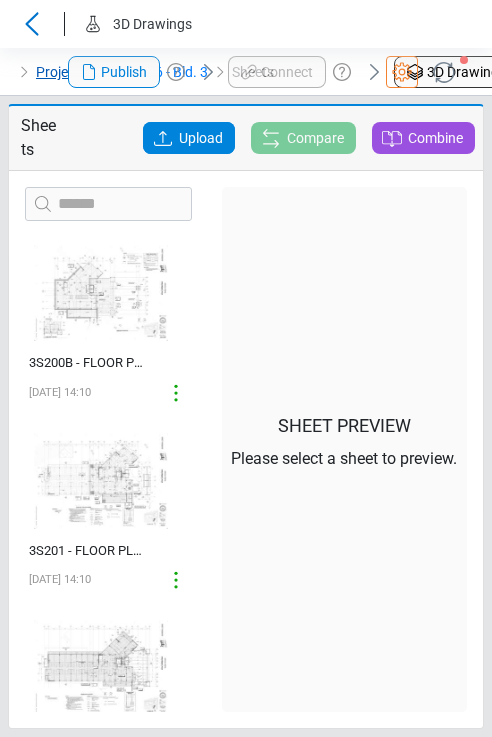 click on "Projects" at bounding box center (61, 72) 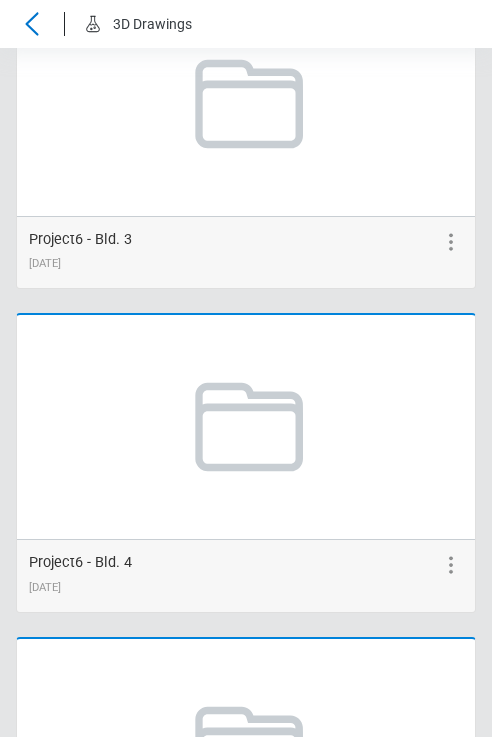 scroll, scrollTop: 2800, scrollLeft: 0, axis: vertical 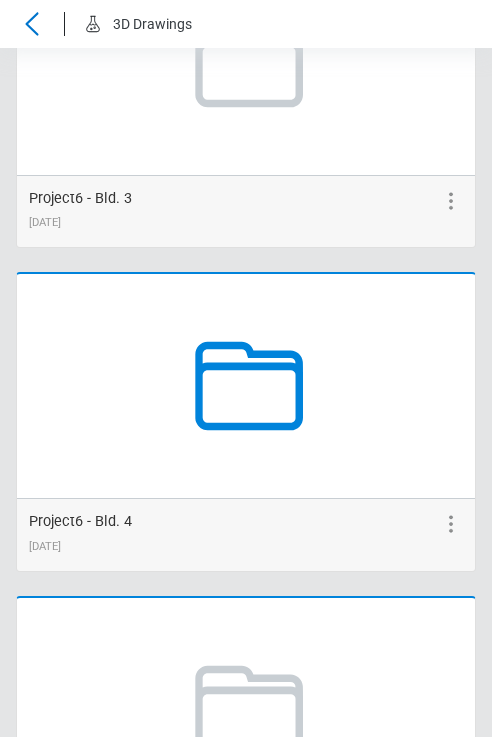 click 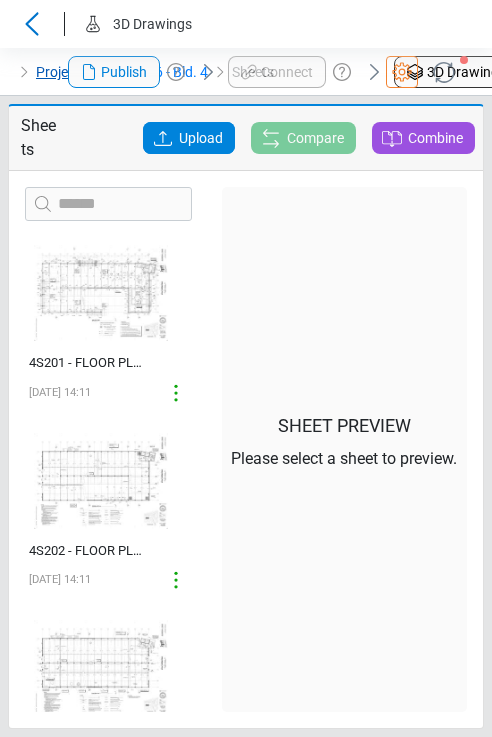 click on "Projects" at bounding box center [61, 72] 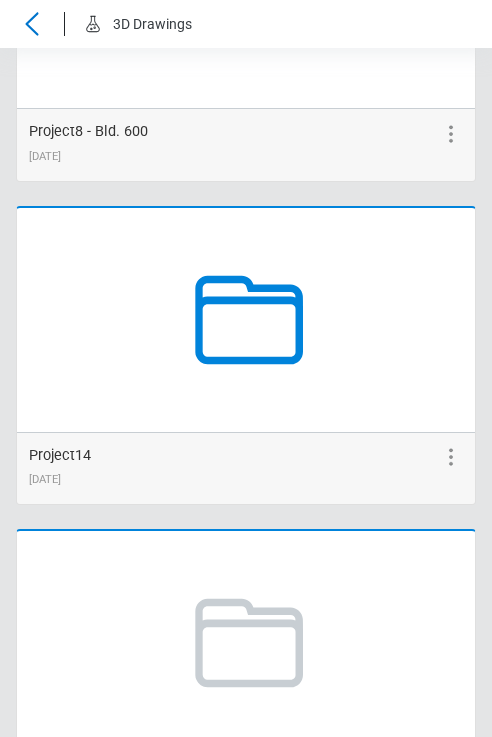 scroll, scrollTop: 3510, scrollLeft: 0, axis: vertical 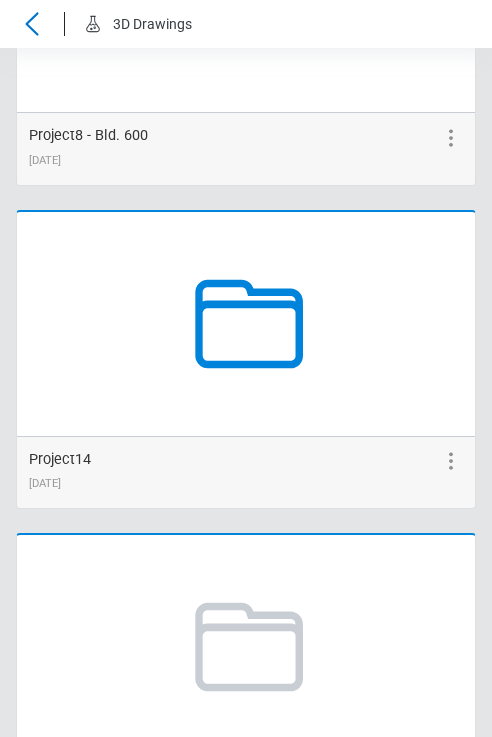 click 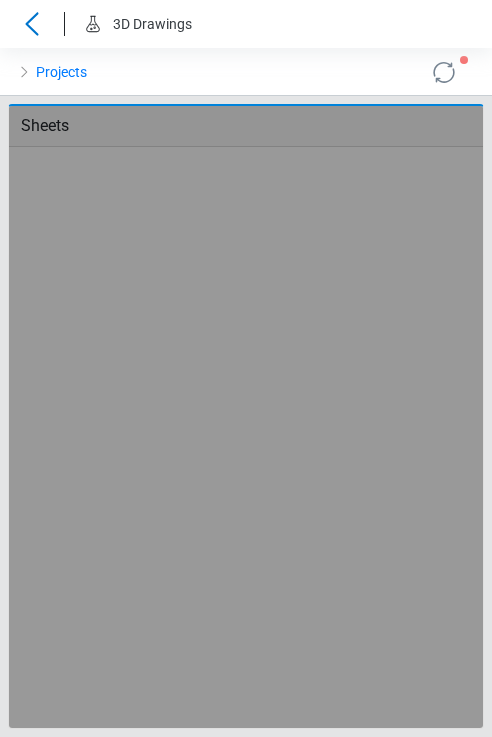 scroll, scrollTop: 0, scrollLeft: 0, axis: both 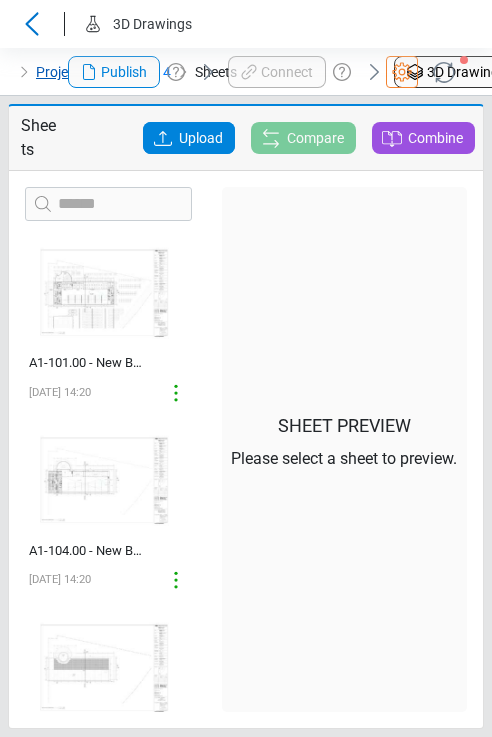 click on "Projects" at bounding box center (61, 72) 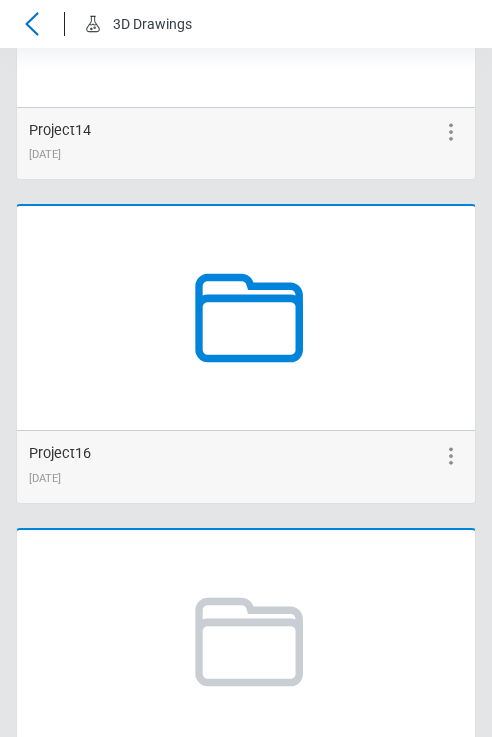 scroll, scrollTop: 3810, scrollLeft: 0, axis: vertical 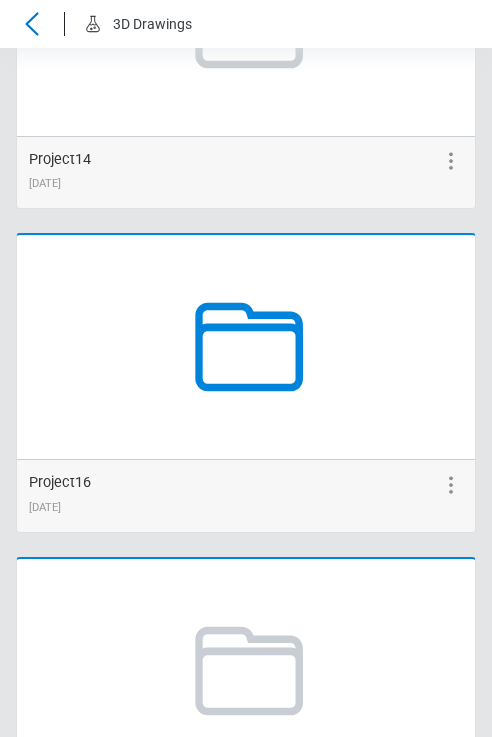 click 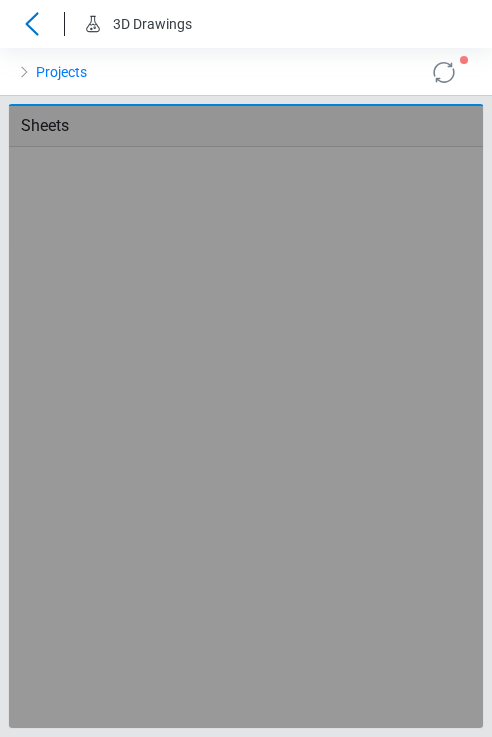 scroll, scrollTop: 0, scrollLeft: 0, axis: both 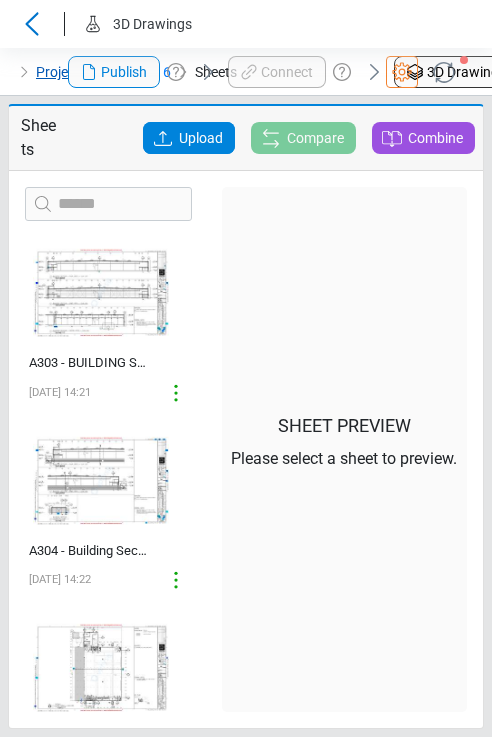 click on "Projects" at bounding box center [61, 72] 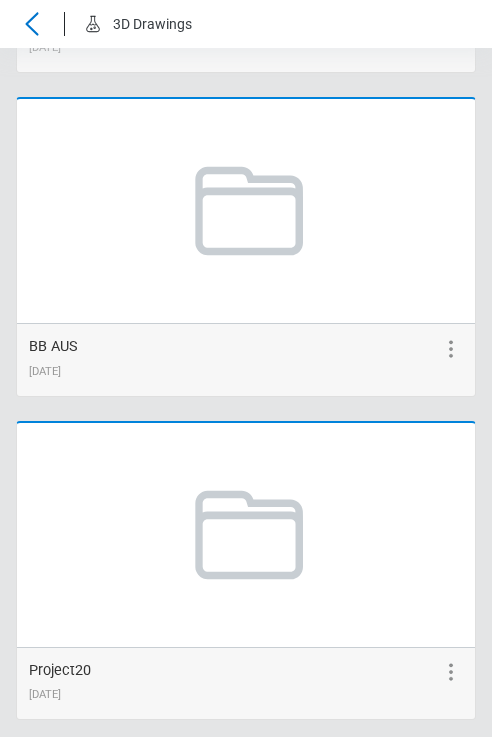 scroll, scrollTop: 4110, scrollLeft: 0, axis: vertical 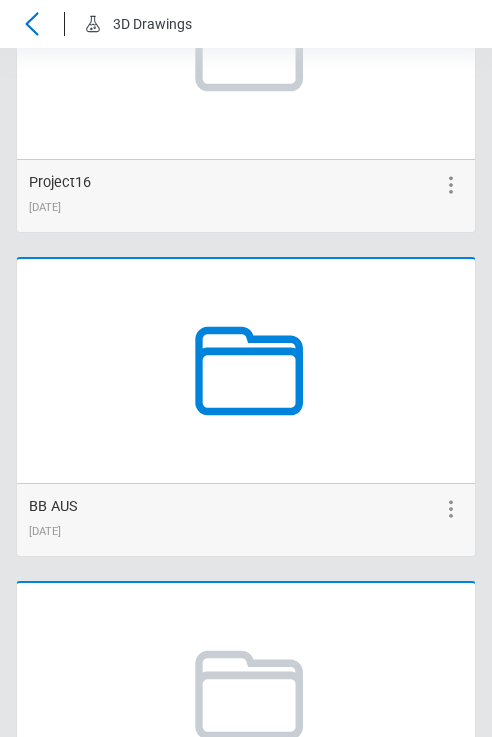 click 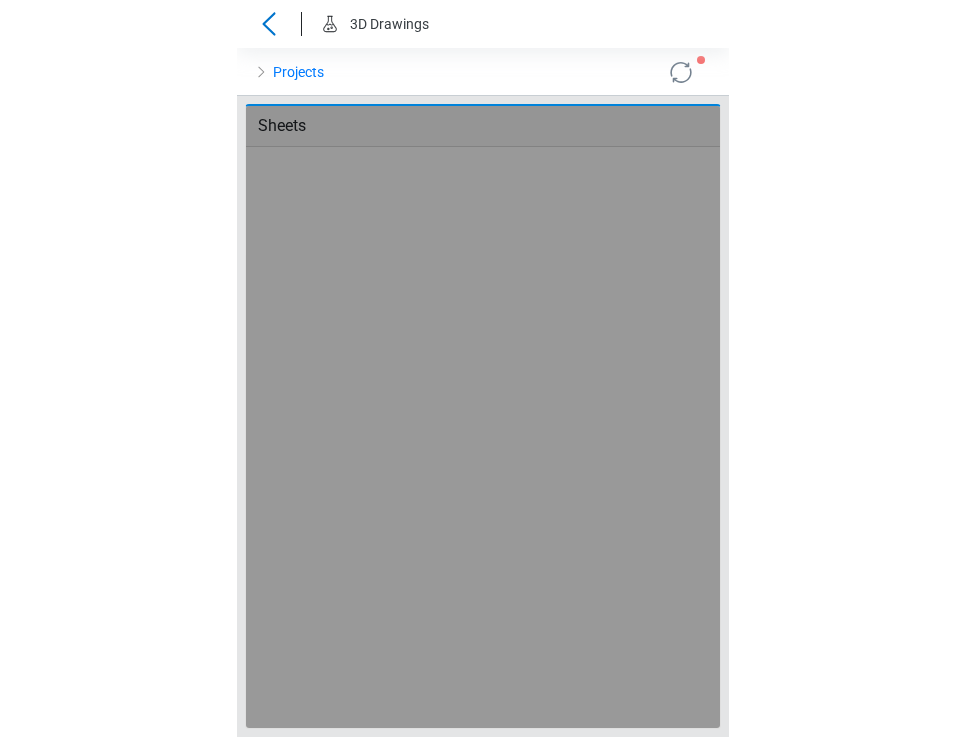 scroll, scrollTop: 0, scrollLeft: 0, axis: both 